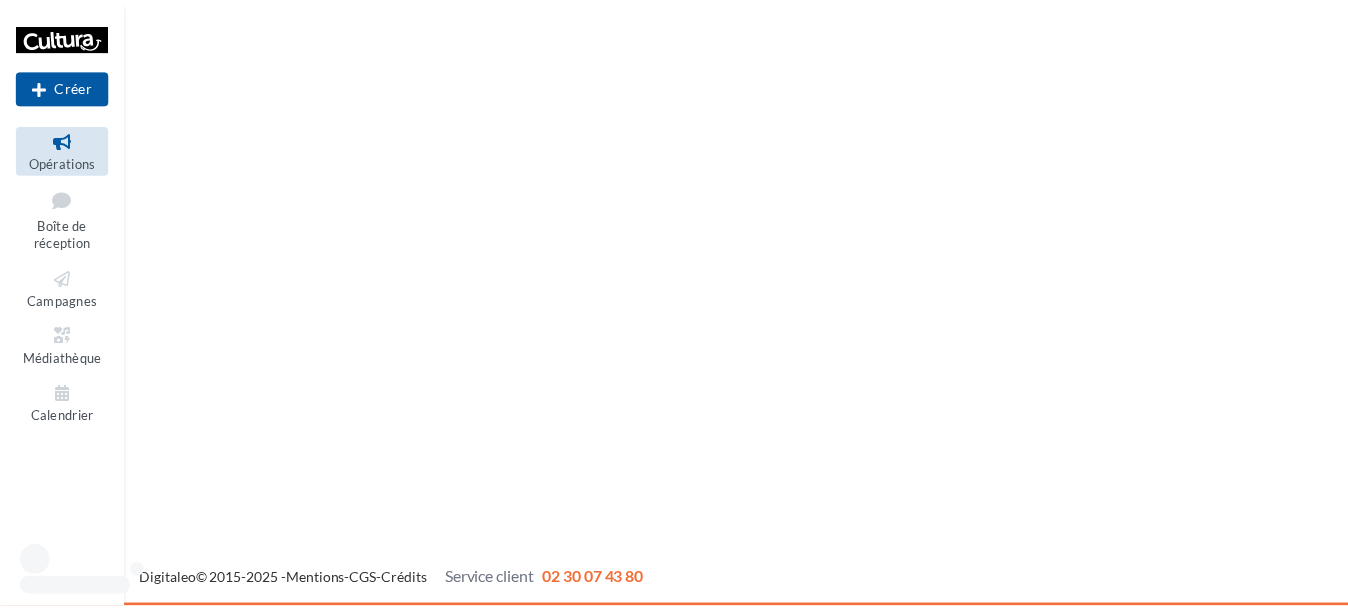 scroll, scrollTop: 0, scrollLeft: 0, axis: both 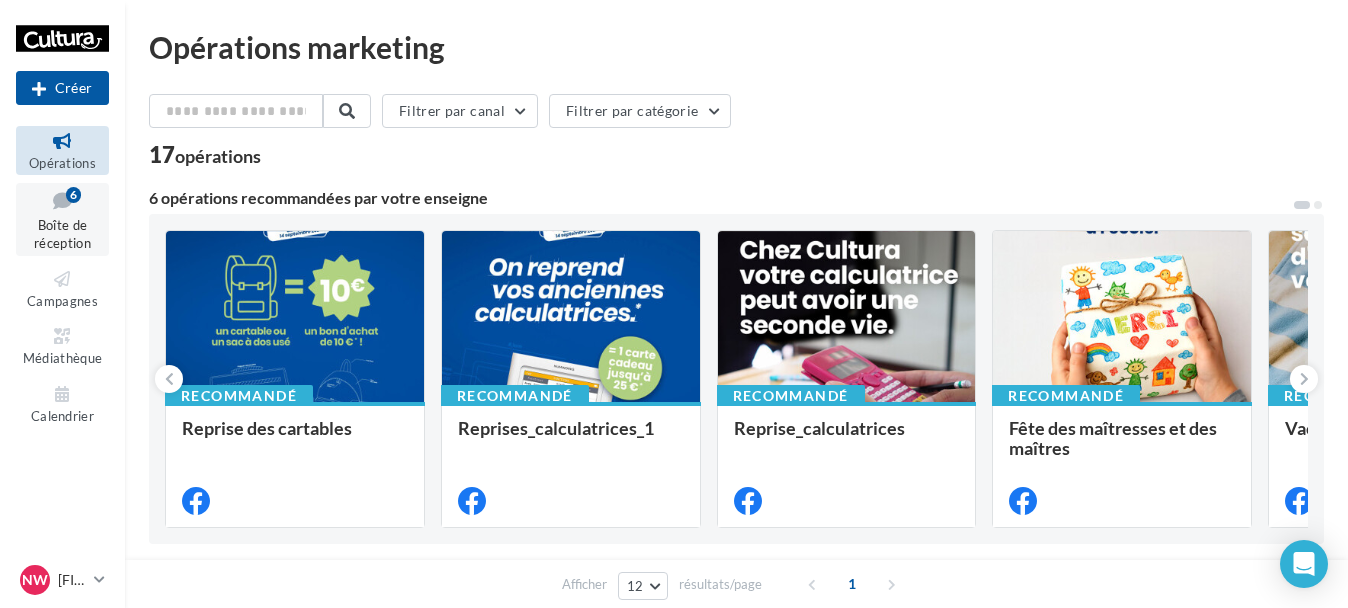 click on "Boîte de réception
6" at bounding box center (62, 219) 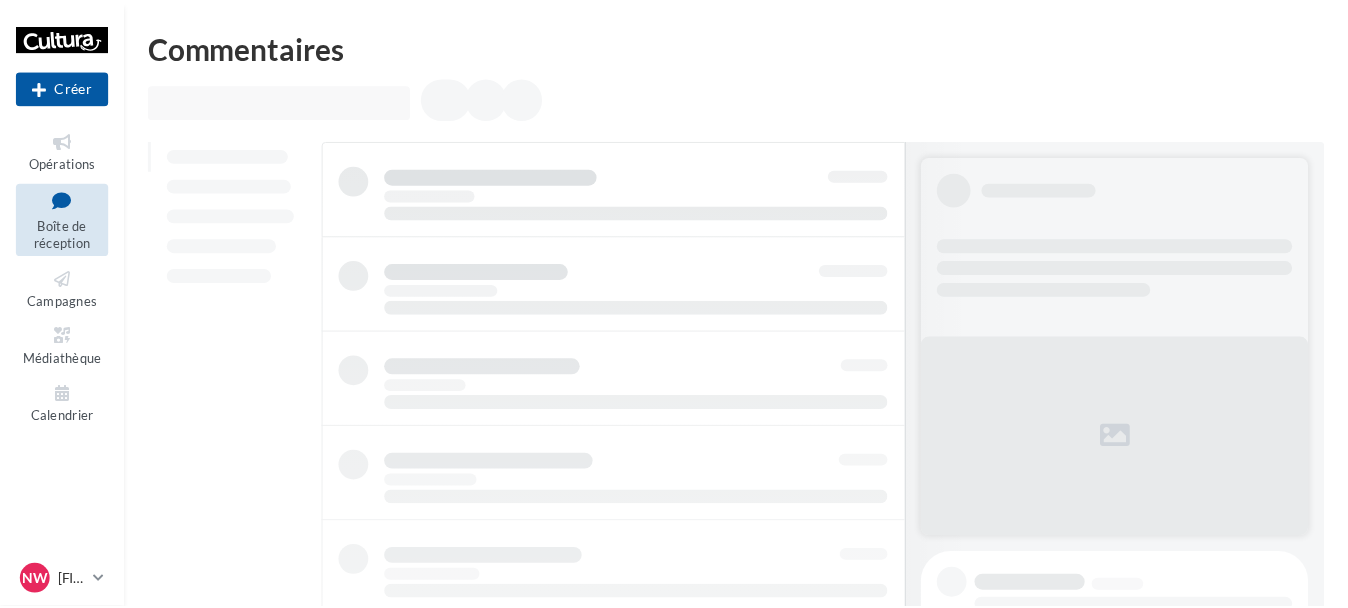 scroll, scrollTop: 0, scrollLeft: 0, axis: both 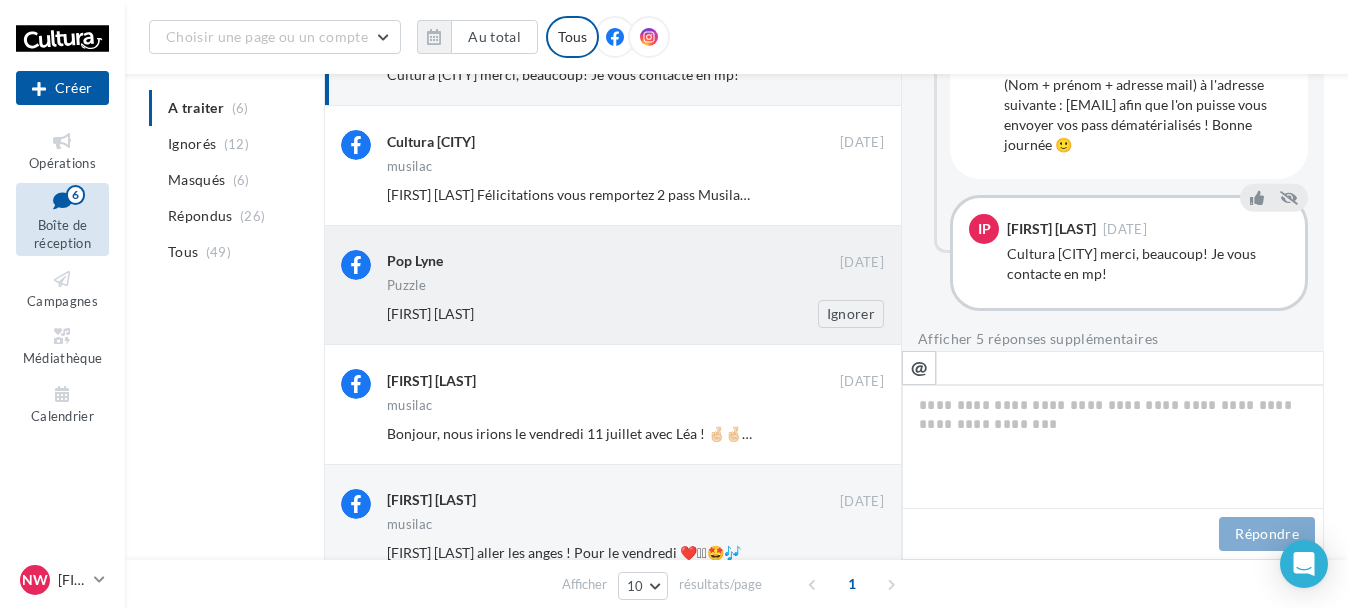 click on "Christine Sellès" at bounding box center (570, 195) 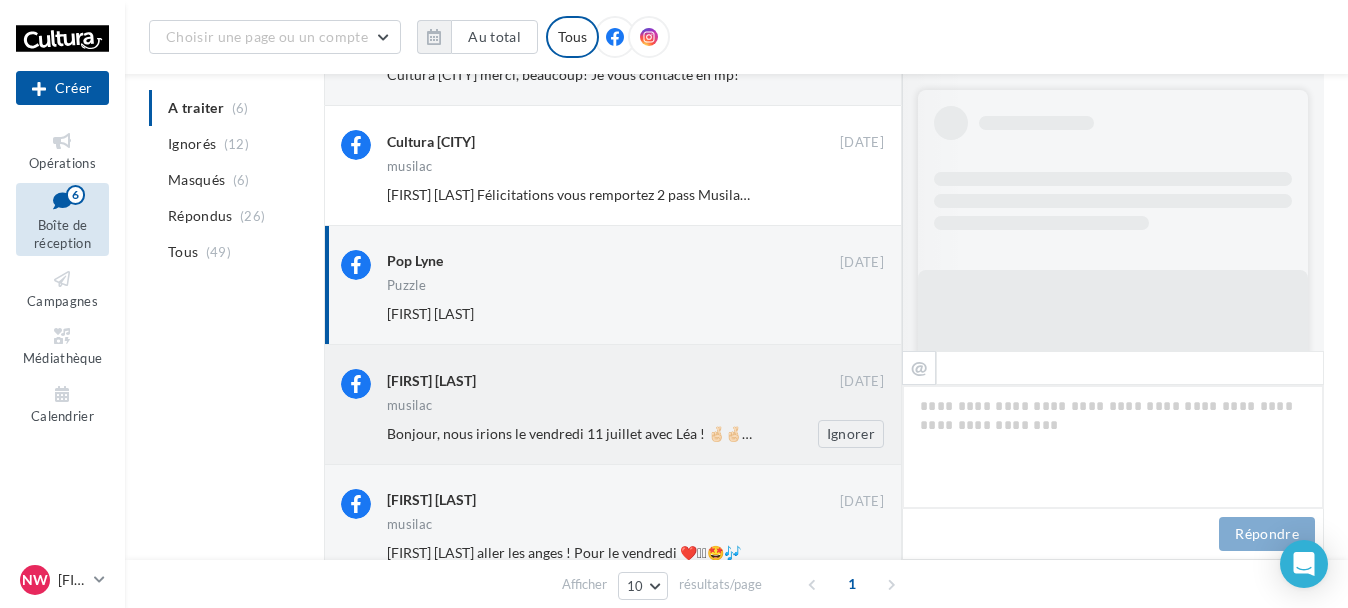 scroll, scrollTop: 1136, scrollLeft: 0, axis: vertical 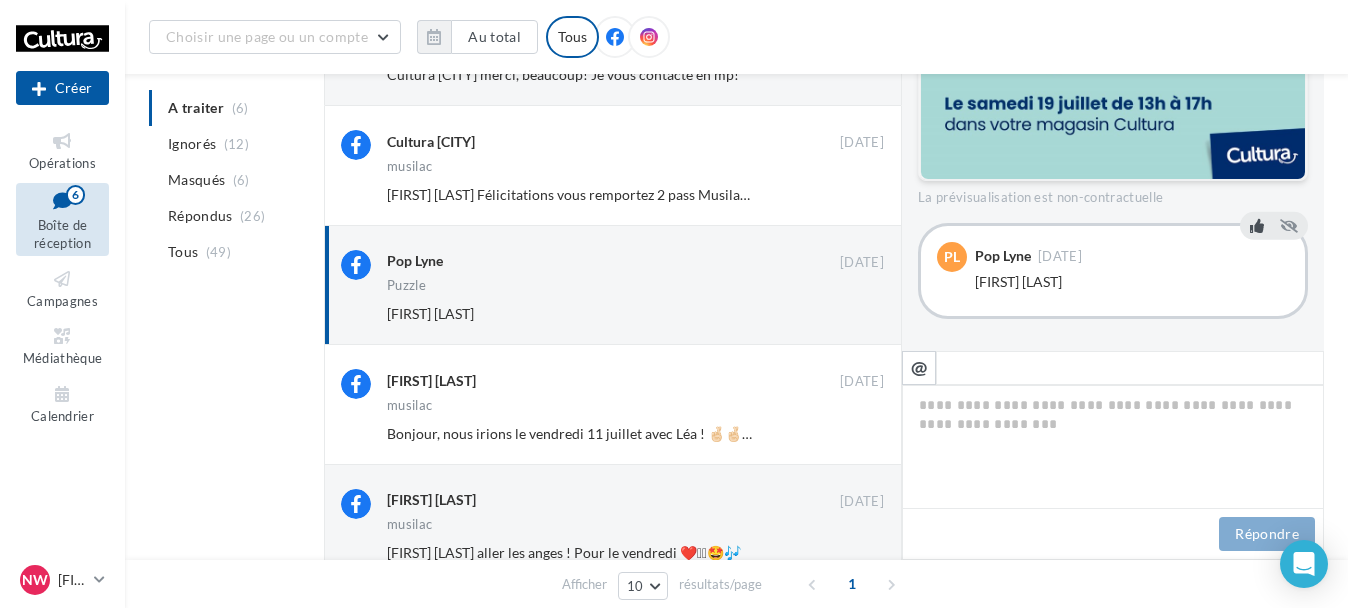 click at bounding box center (1257, 225) 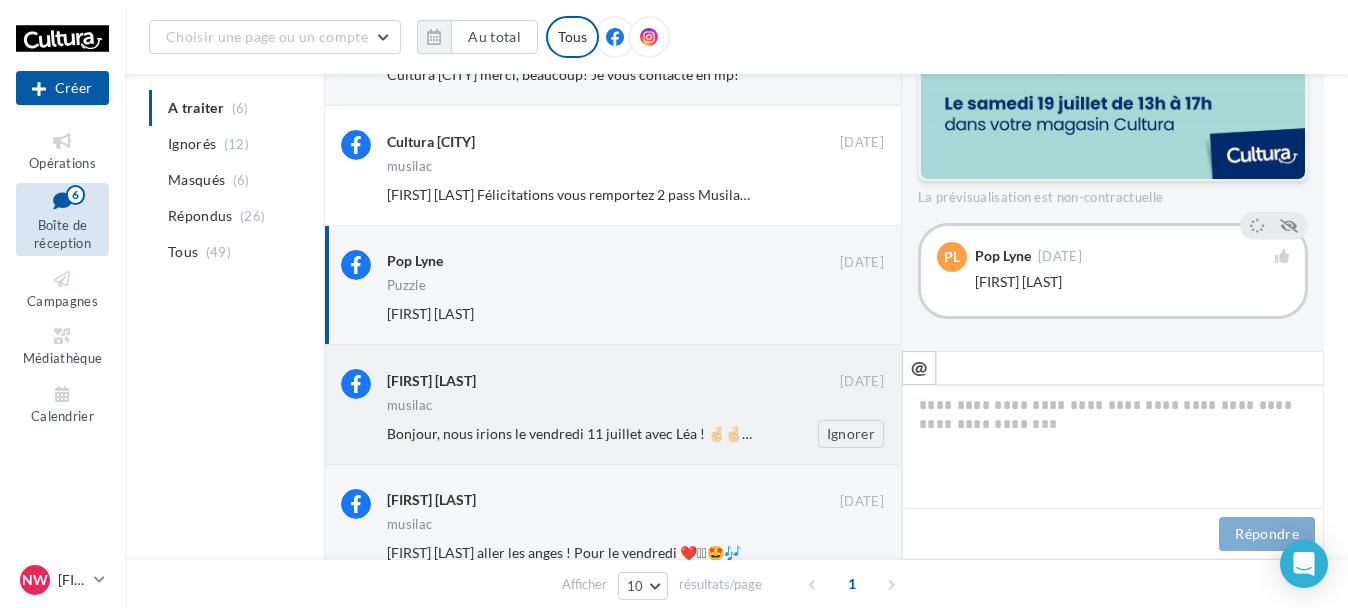 click on "Muriel Catania" at bounding box center (613, 140) 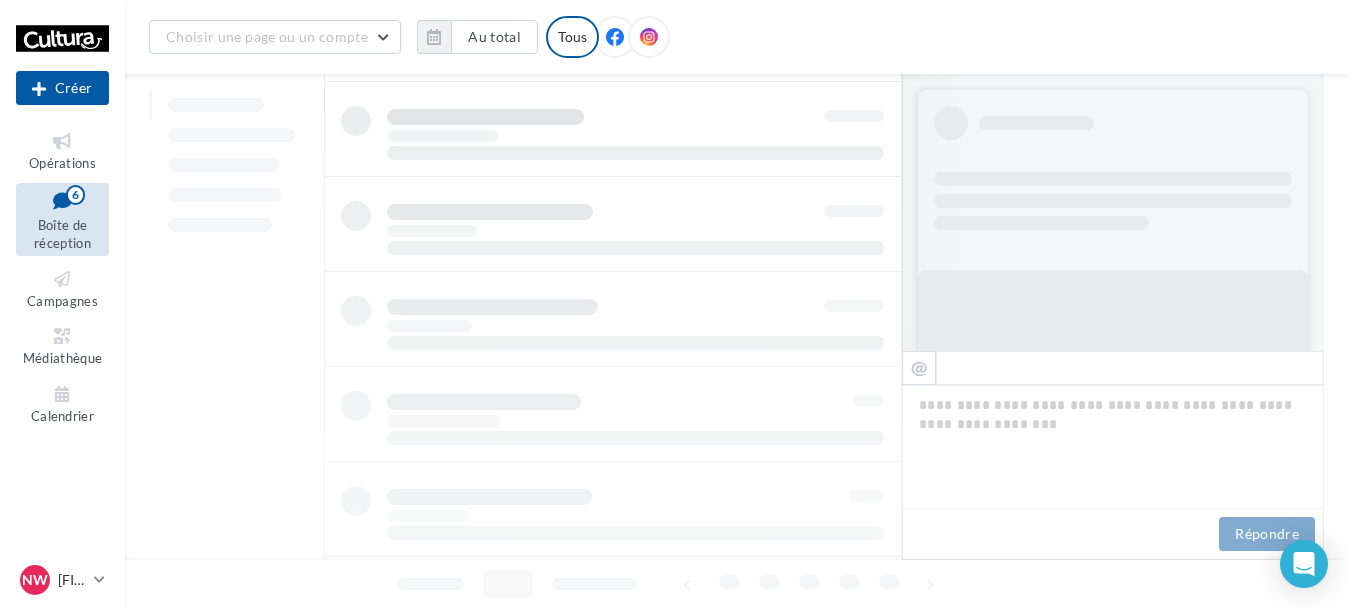 scroll, scrollTop: 400, scrollLeft: 0, axis: vertical 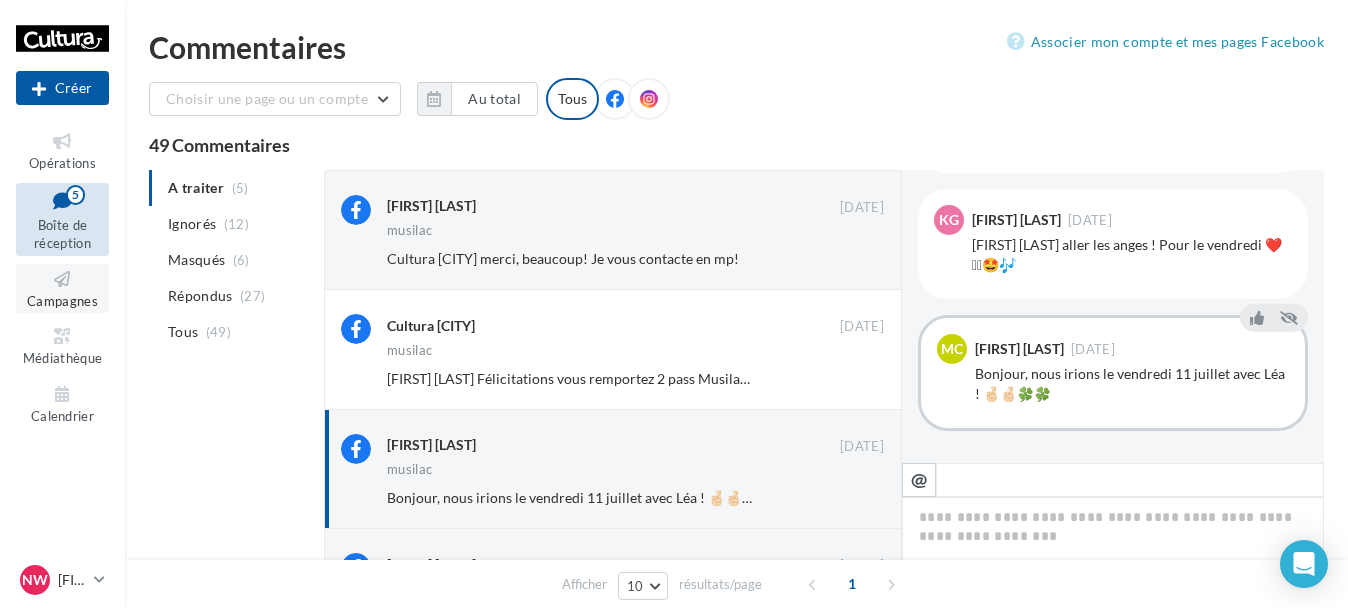 click at bounding box center [62, 279] 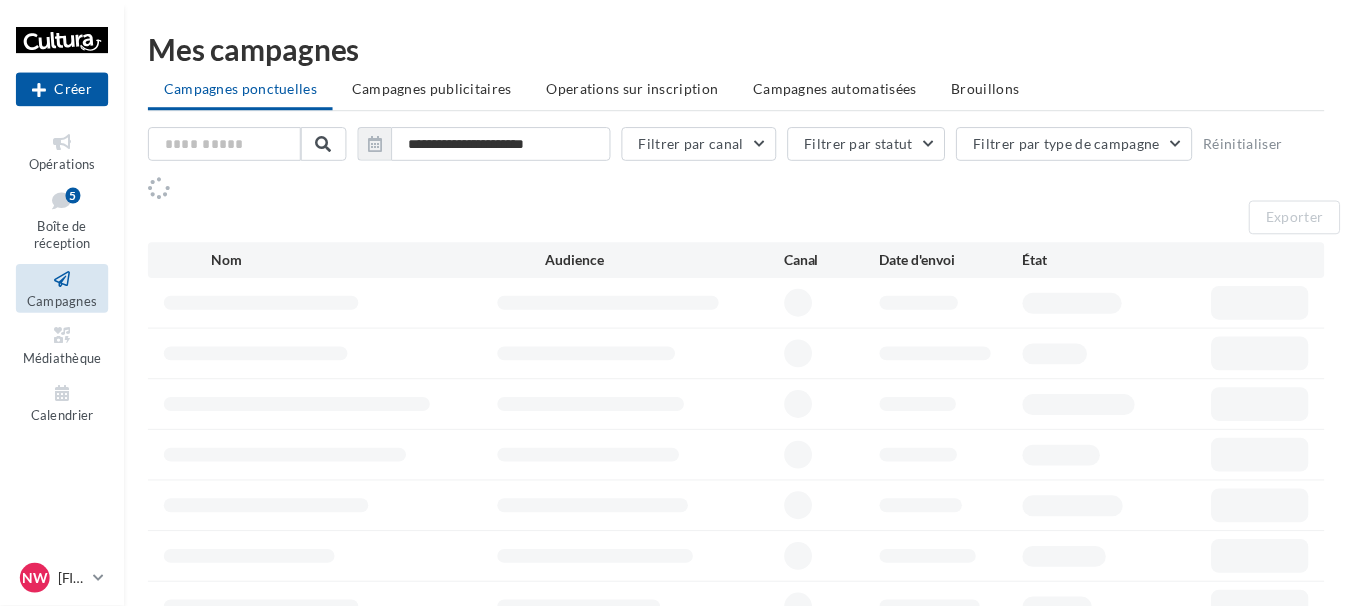 scroll, scrollTop: 0, scrollLeft: 0, axis: both 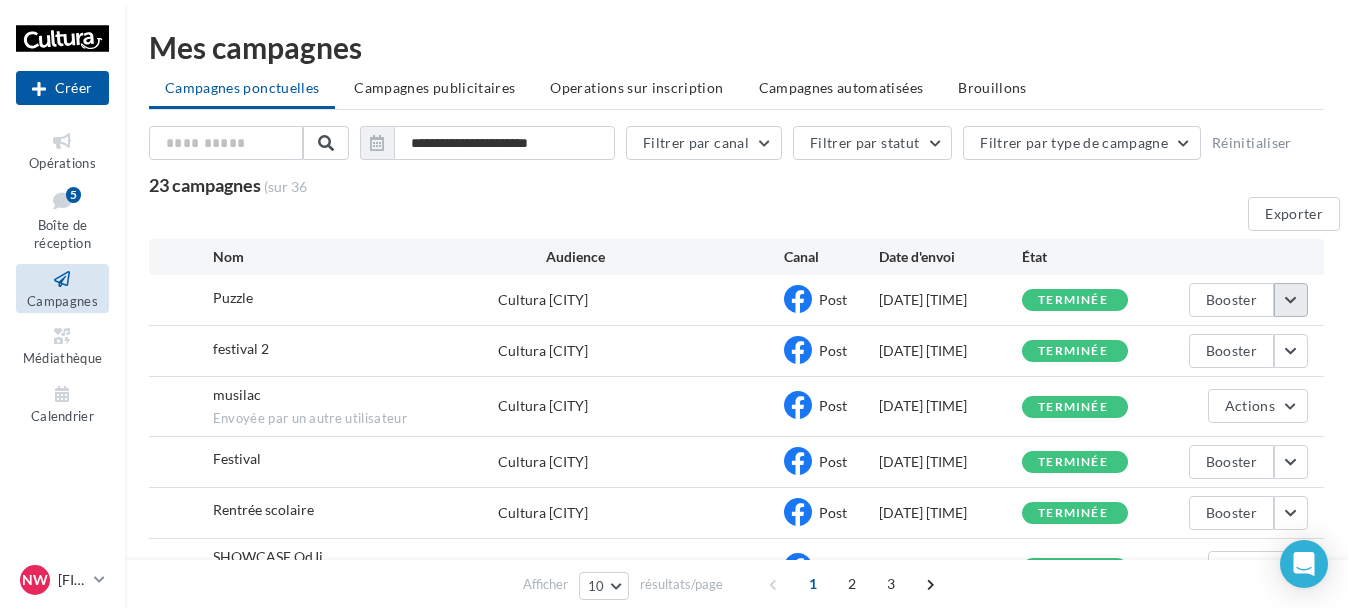click at bounding box center (1291, 300) 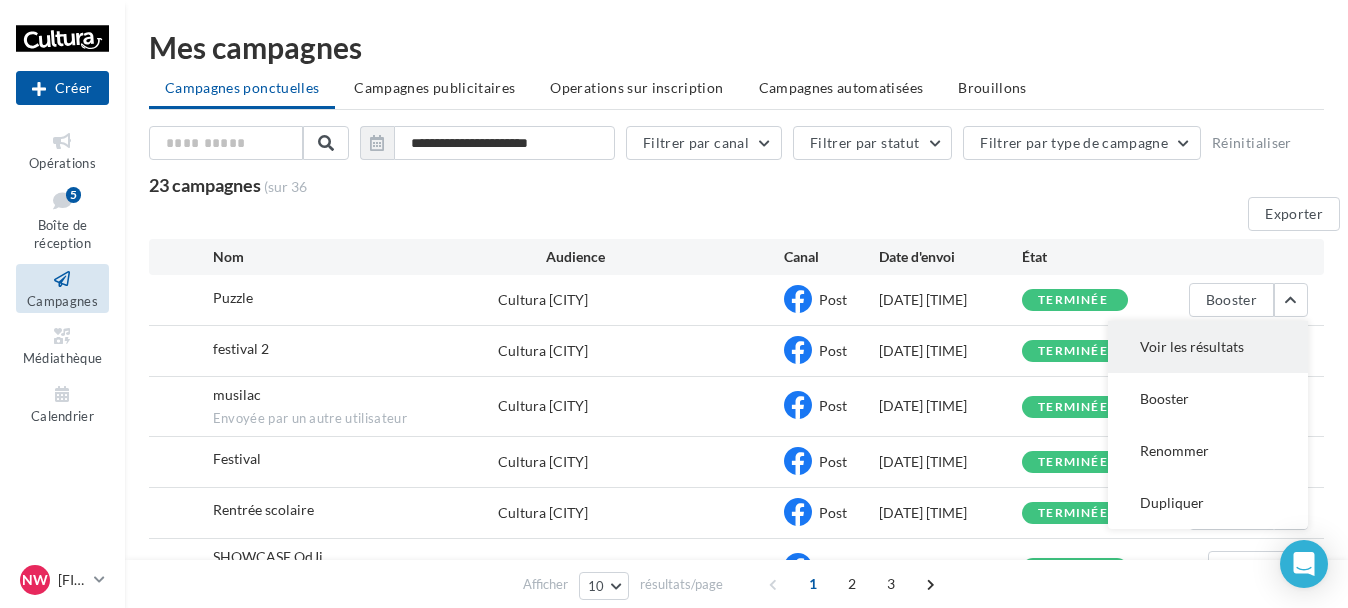 click on "Voir les résultats" at bounding box center [1208, 347] 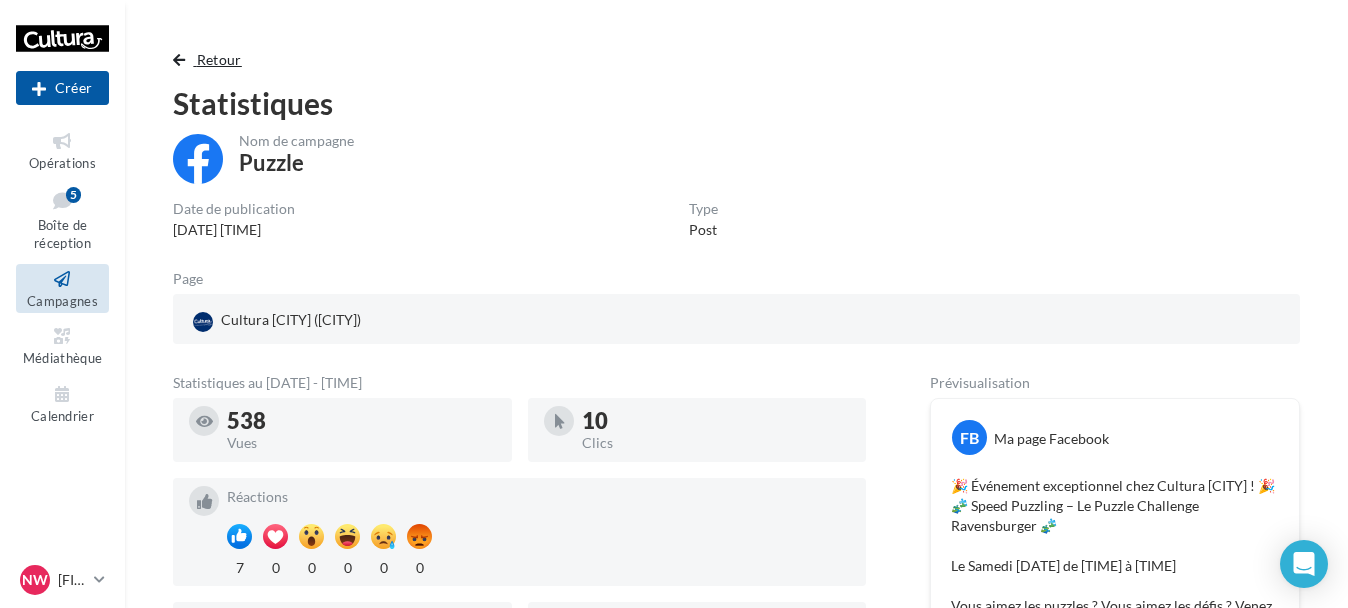 click at bounding box center [179, 60] 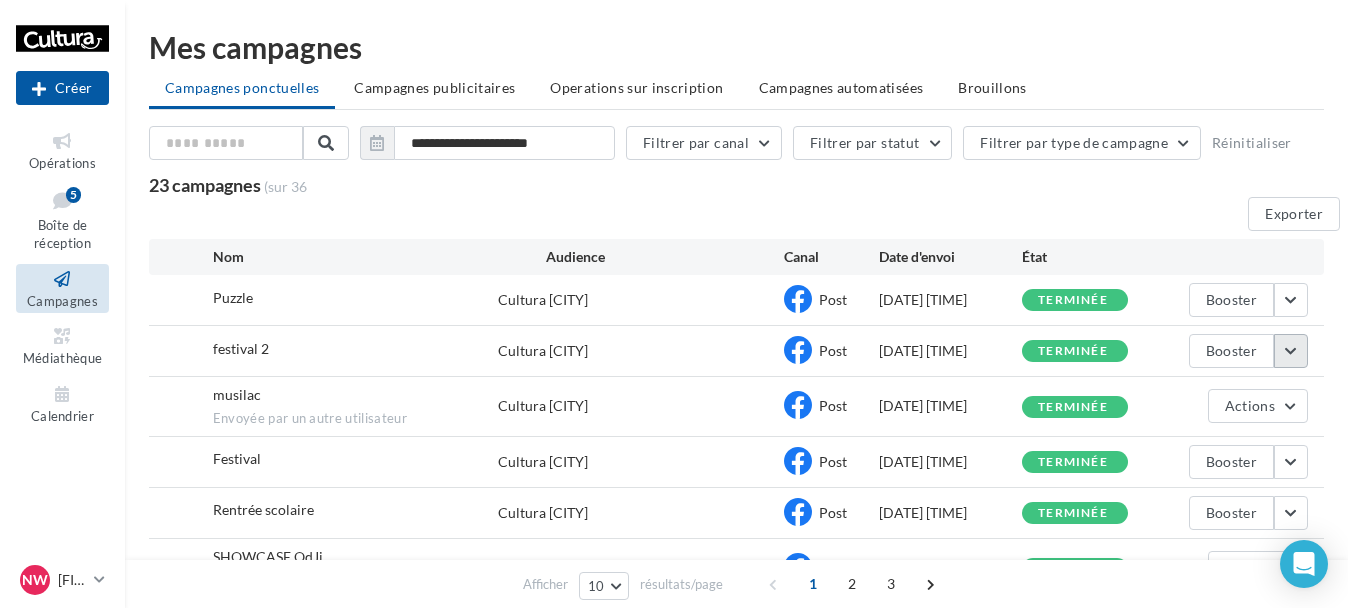 click at bounding box center (1291, 300) 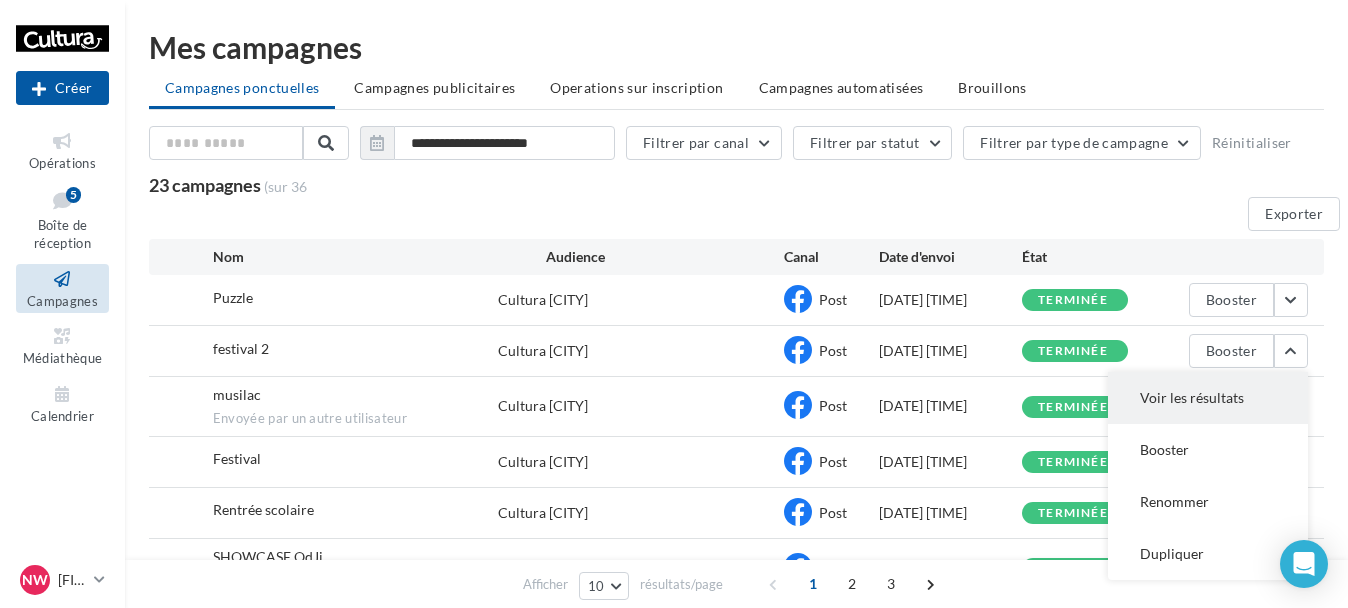 click on "Voir les résultats" at bounding box center (1208, 398) 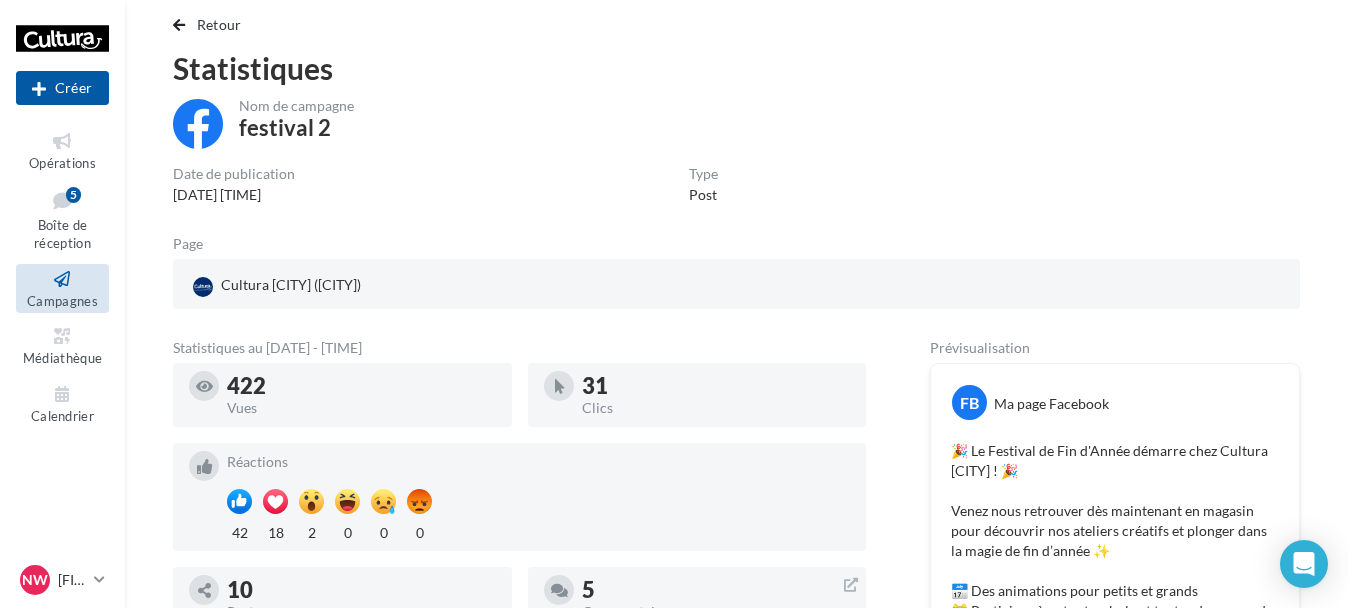 scroll, scrollTop: 0, scrollLeft: 0, axis: both 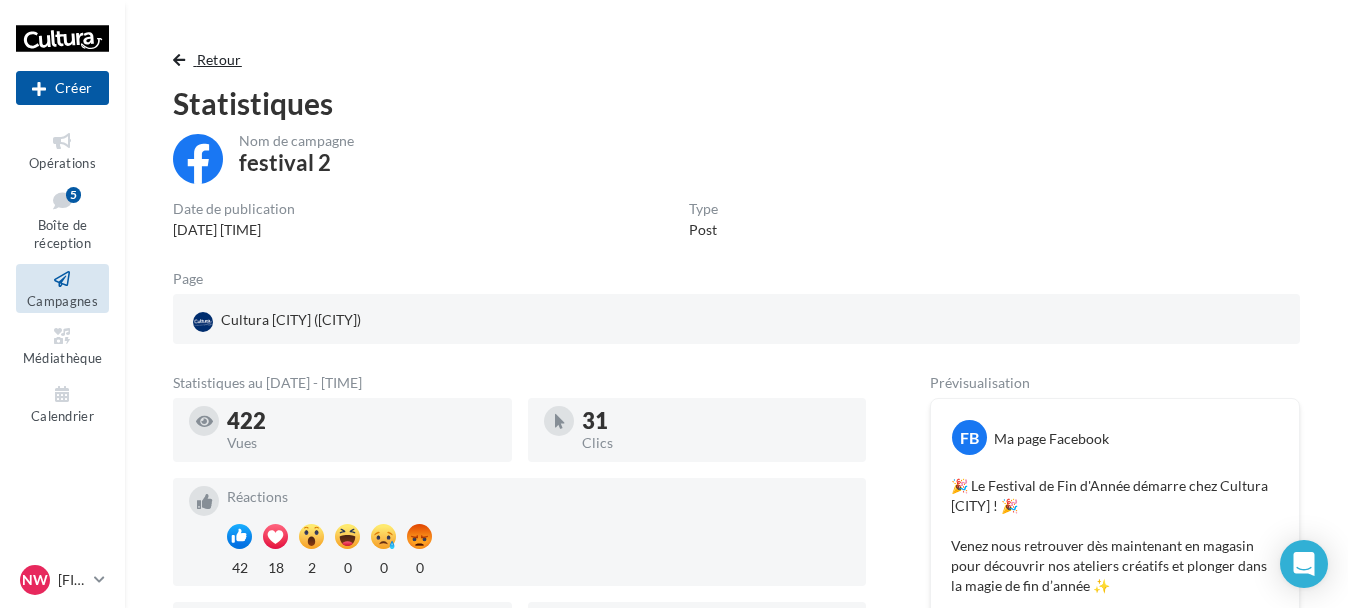 click at bounding box center [179, 60] 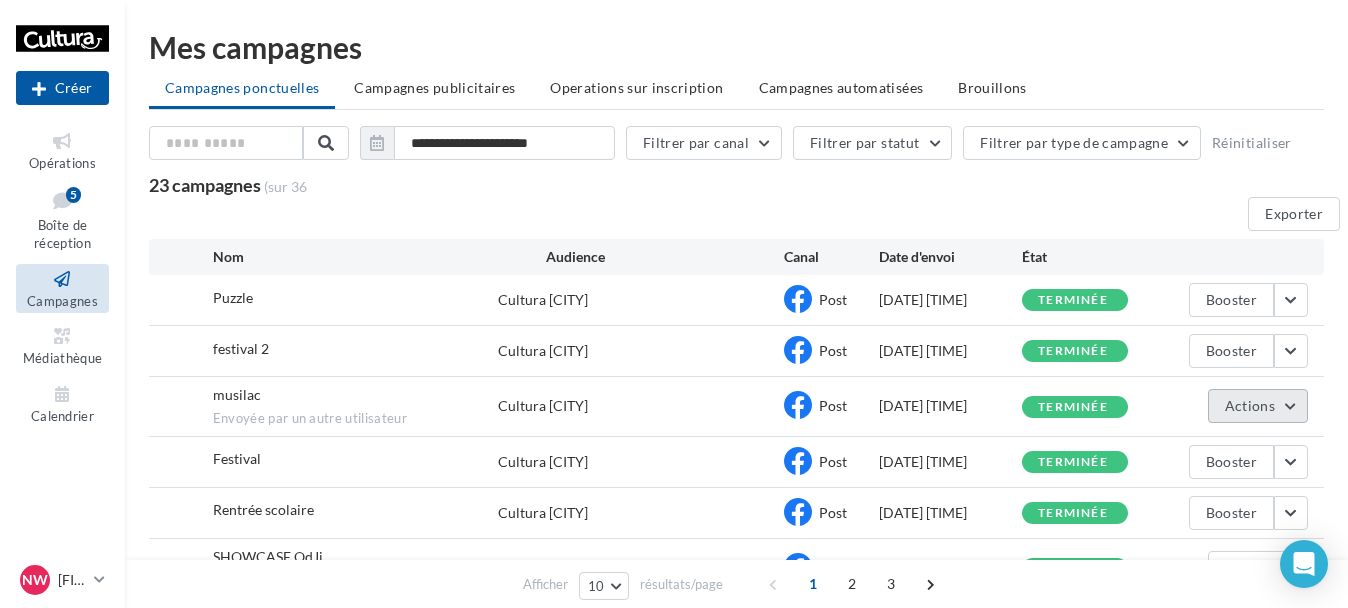 click on "Actions" at bounding box center [1258, 406] 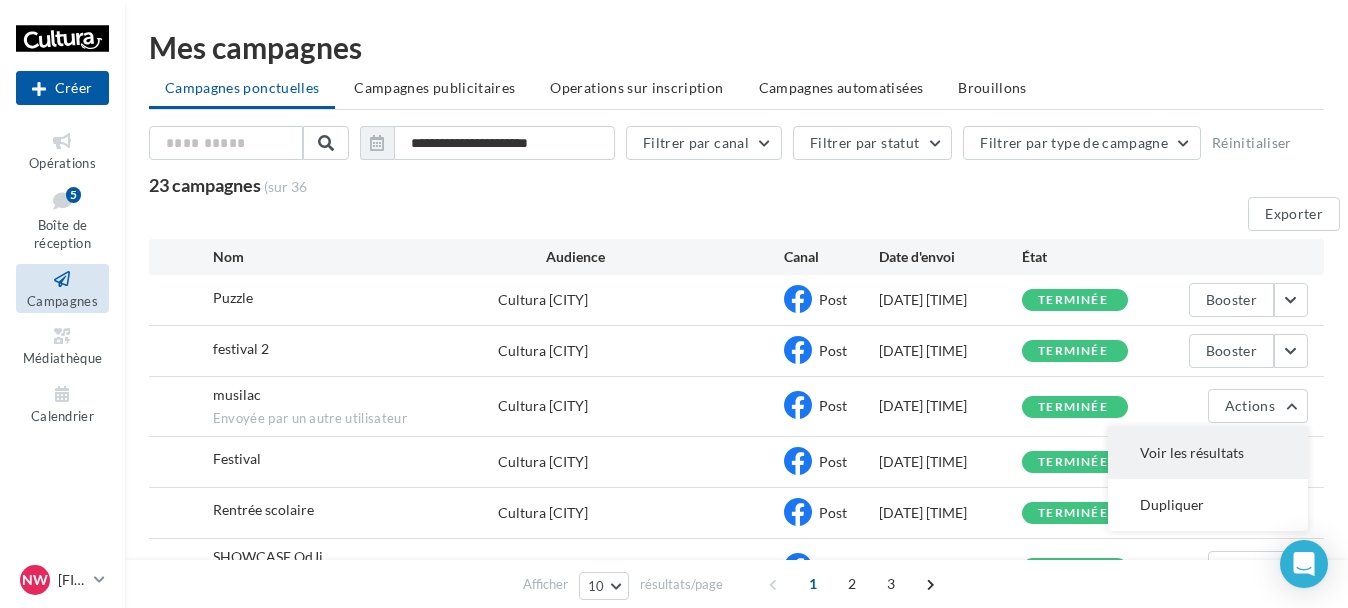 click on "Voir les résultats" at bounding box center [1208, 453] 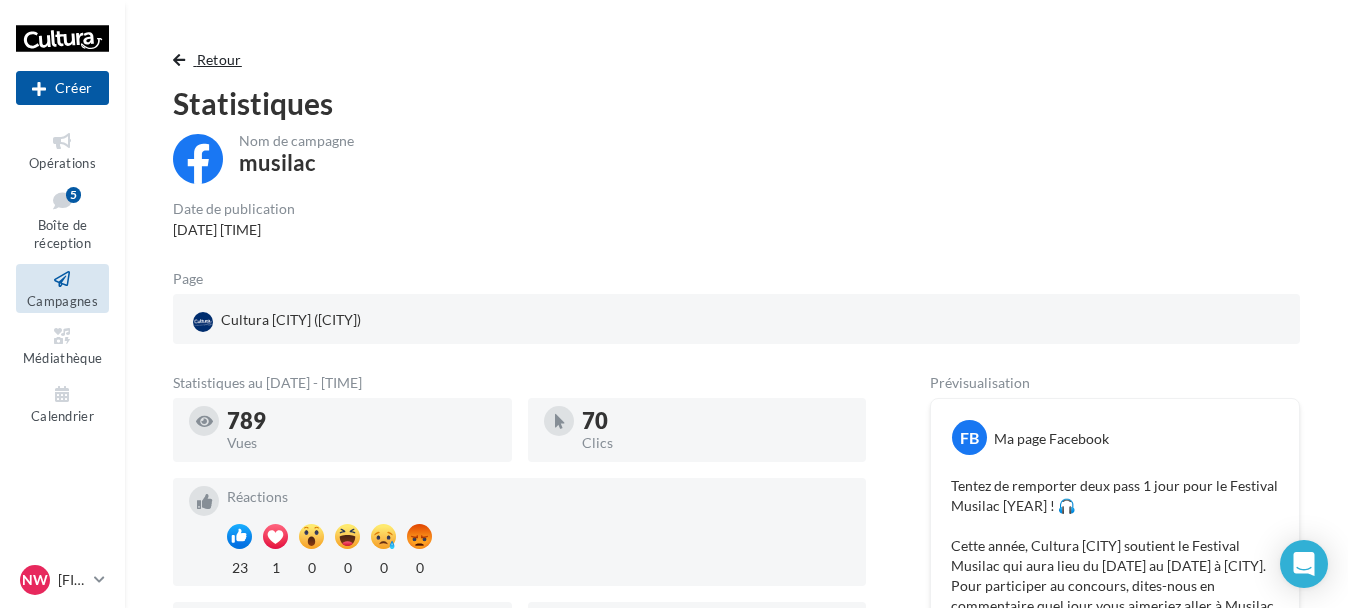 click at bounding box center [179, 60] 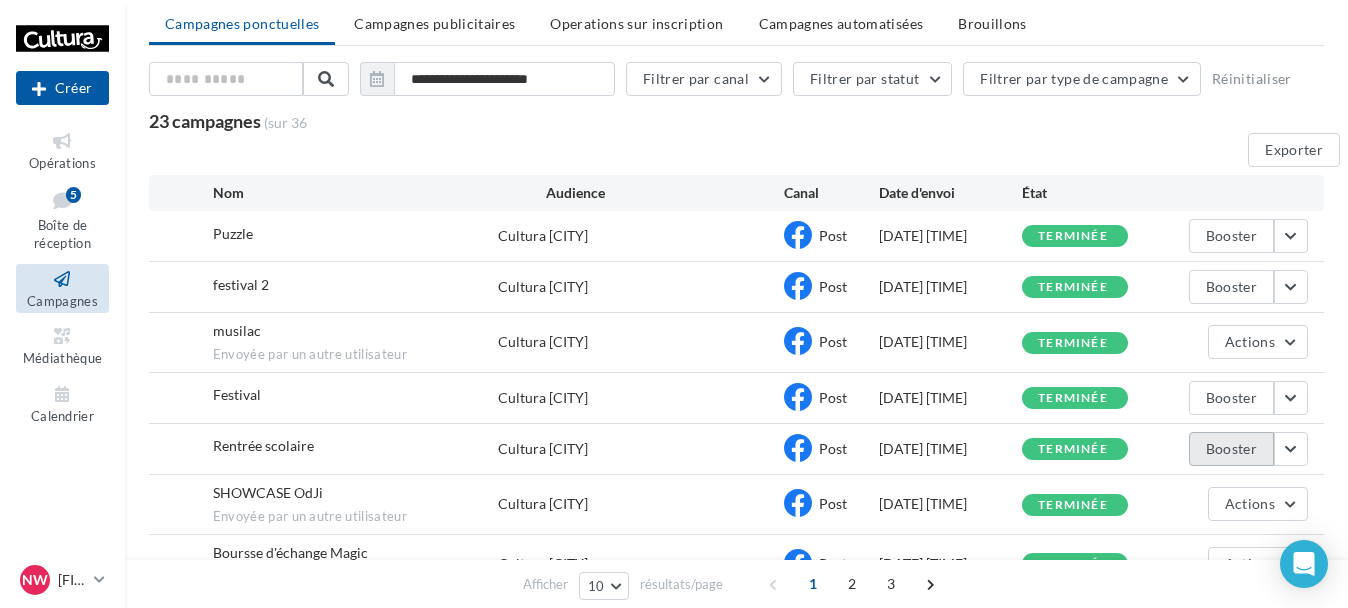 scroll, scrollTop: 100, scrollLeft: 0, axis: vertical 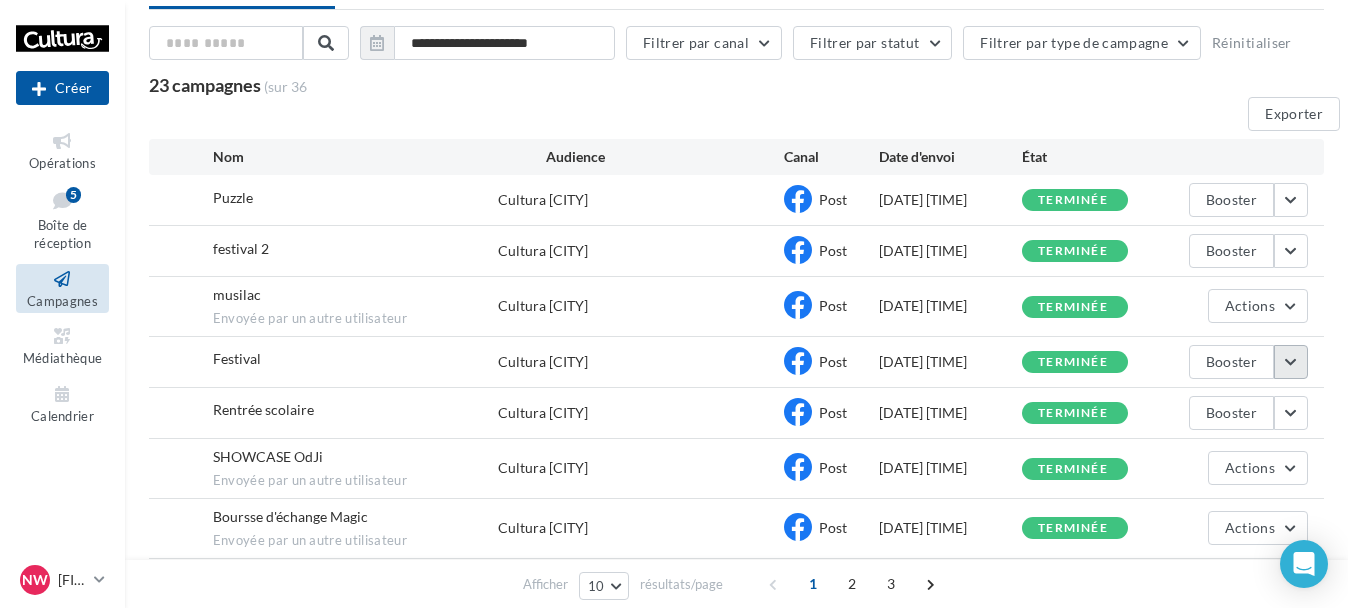 click at bounding box center (1291, 200) 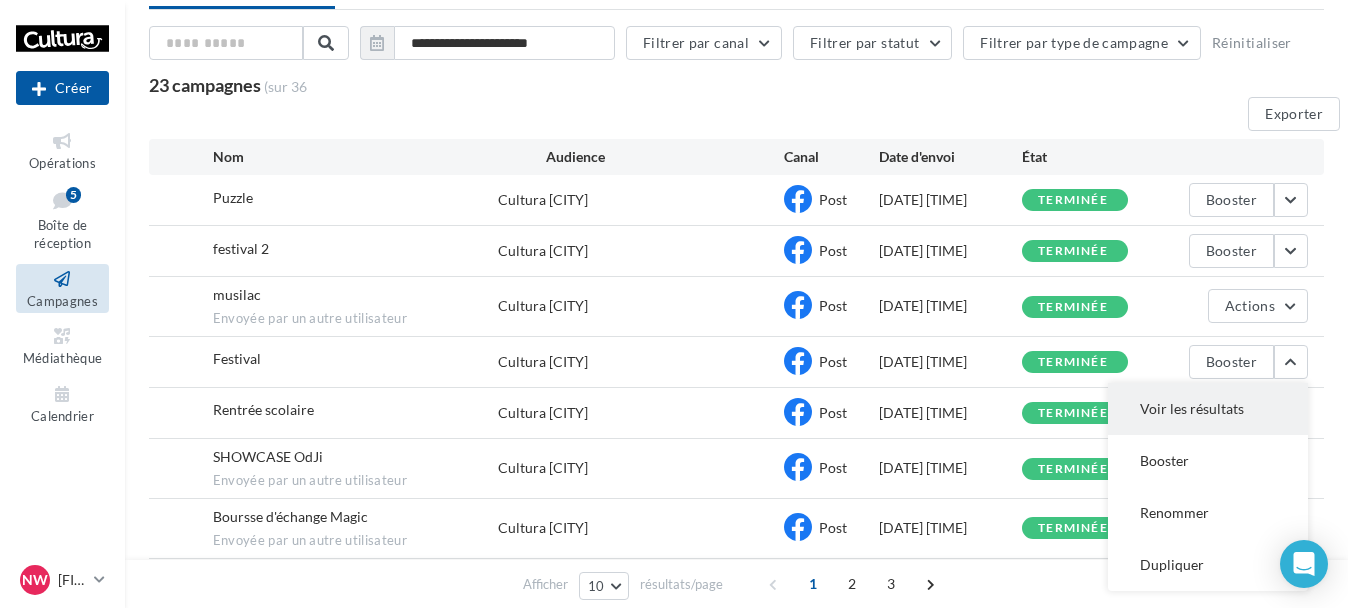 click on "Voir les résultats" at bounding box center [1208, 409] 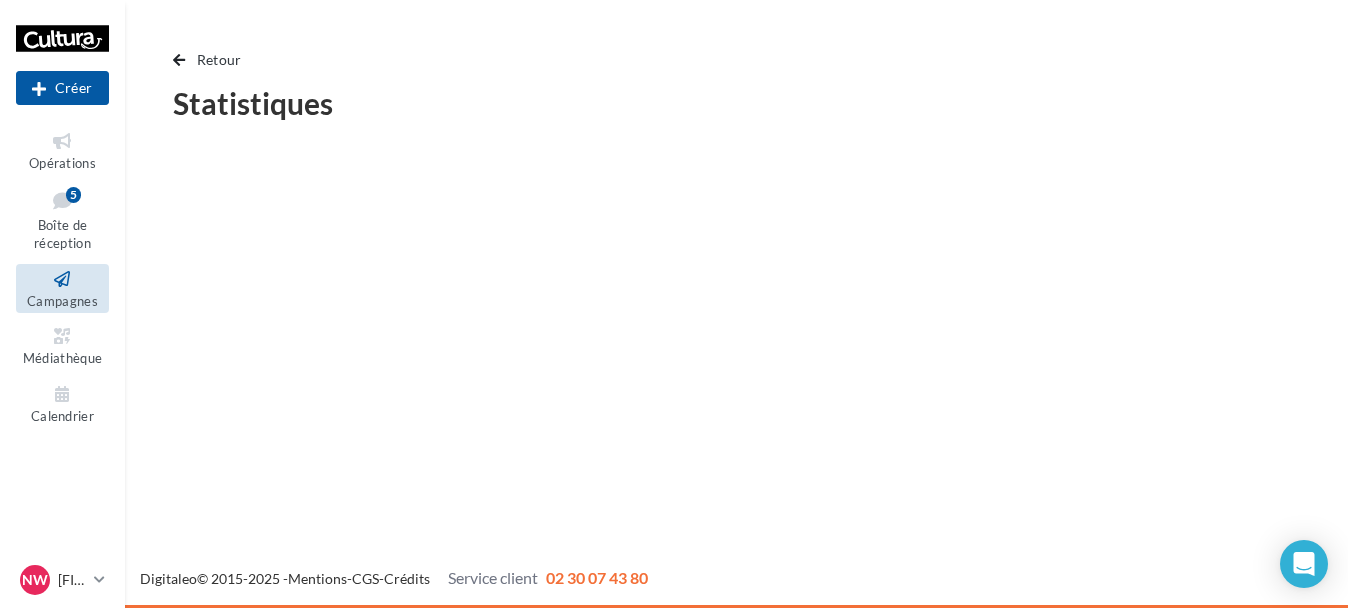 scroll, scrollTop: 0, scrollLeft: 0, axis: both 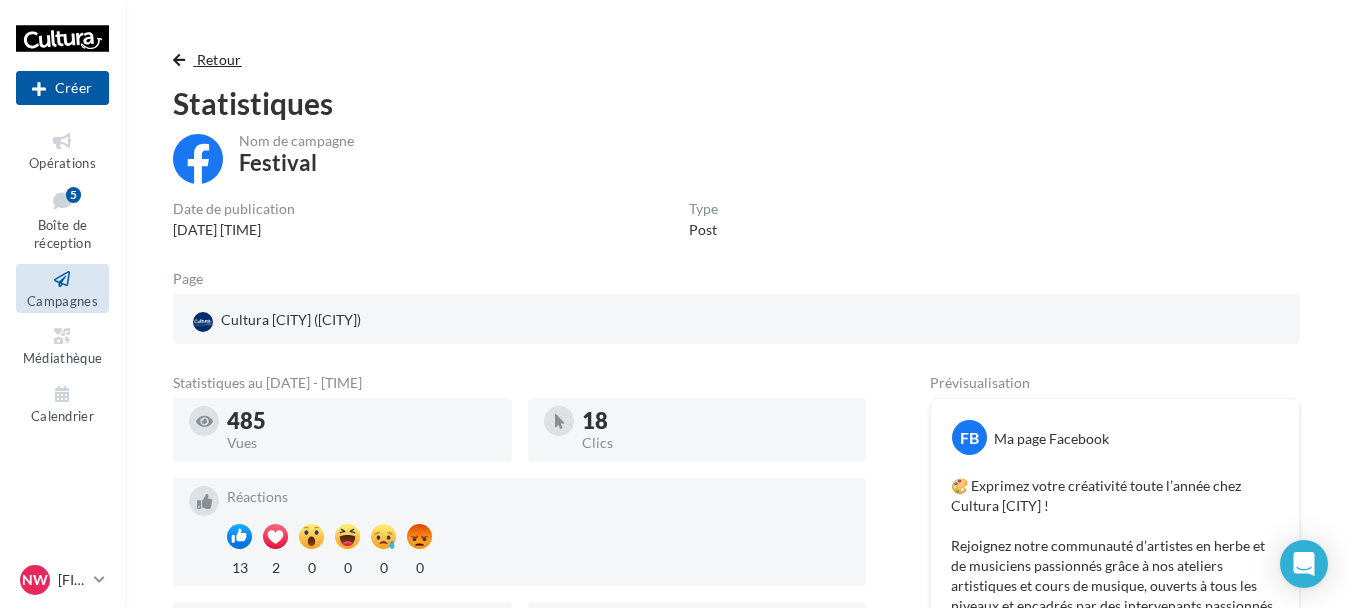 click at bounding box center (179, 60) 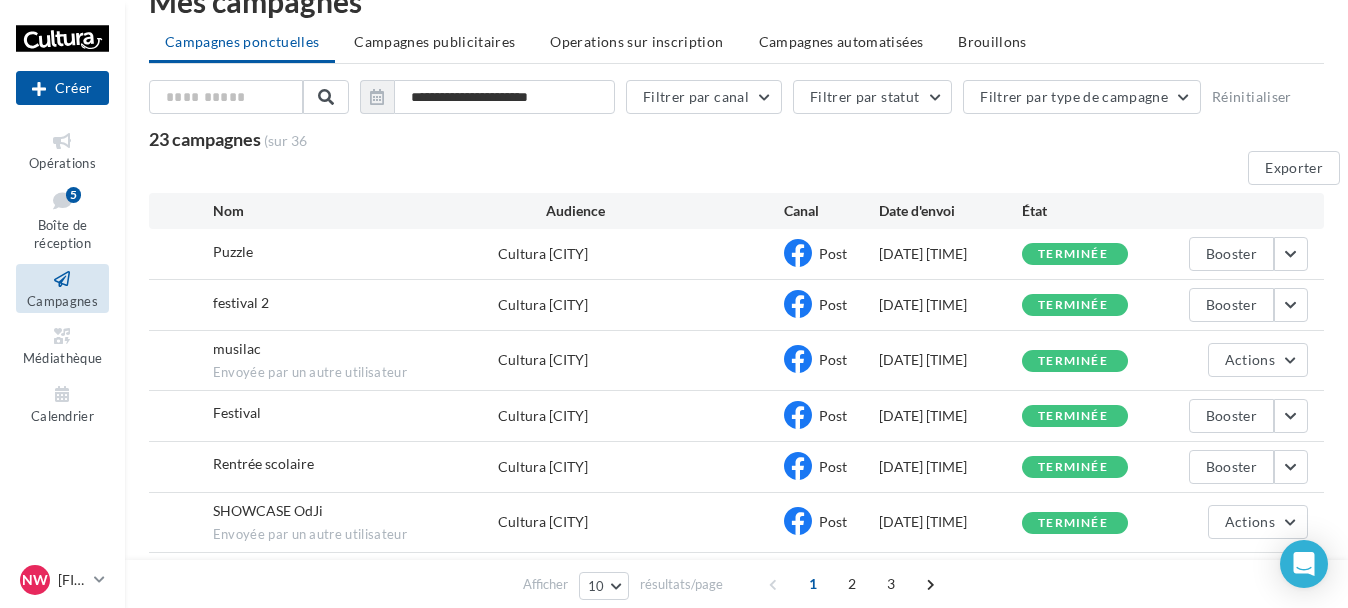 scroll, scrollTop: 0, scrollLeft: 0, axis: both 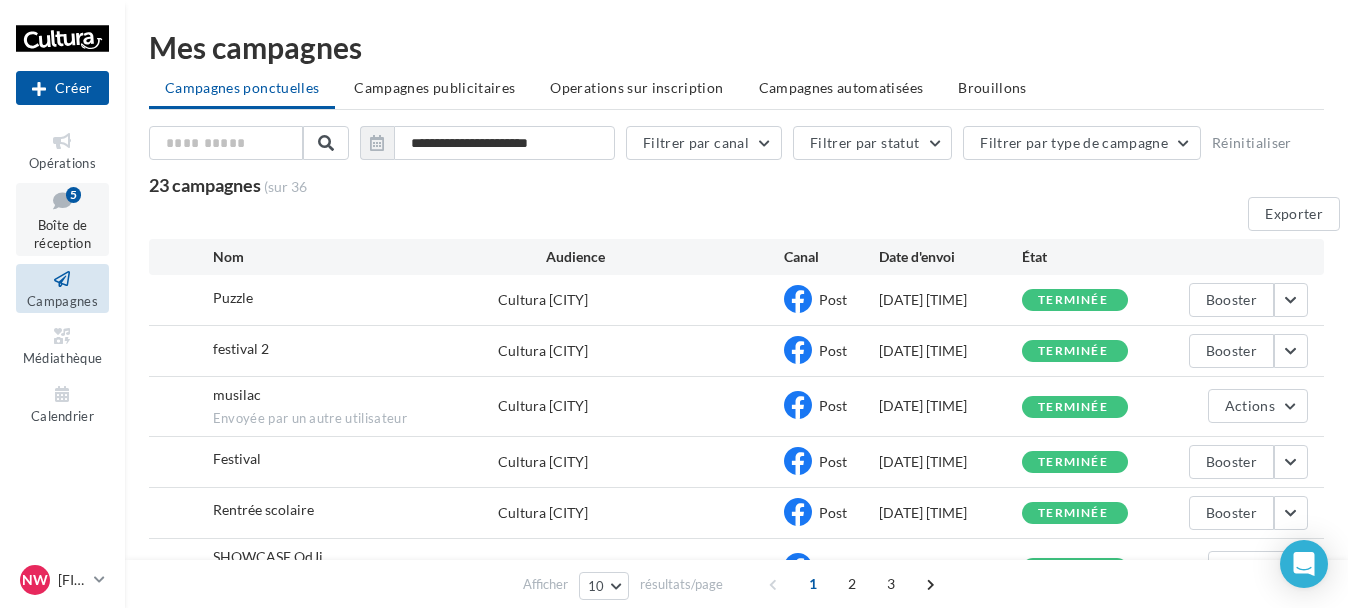click at bounding box center [62, 200] 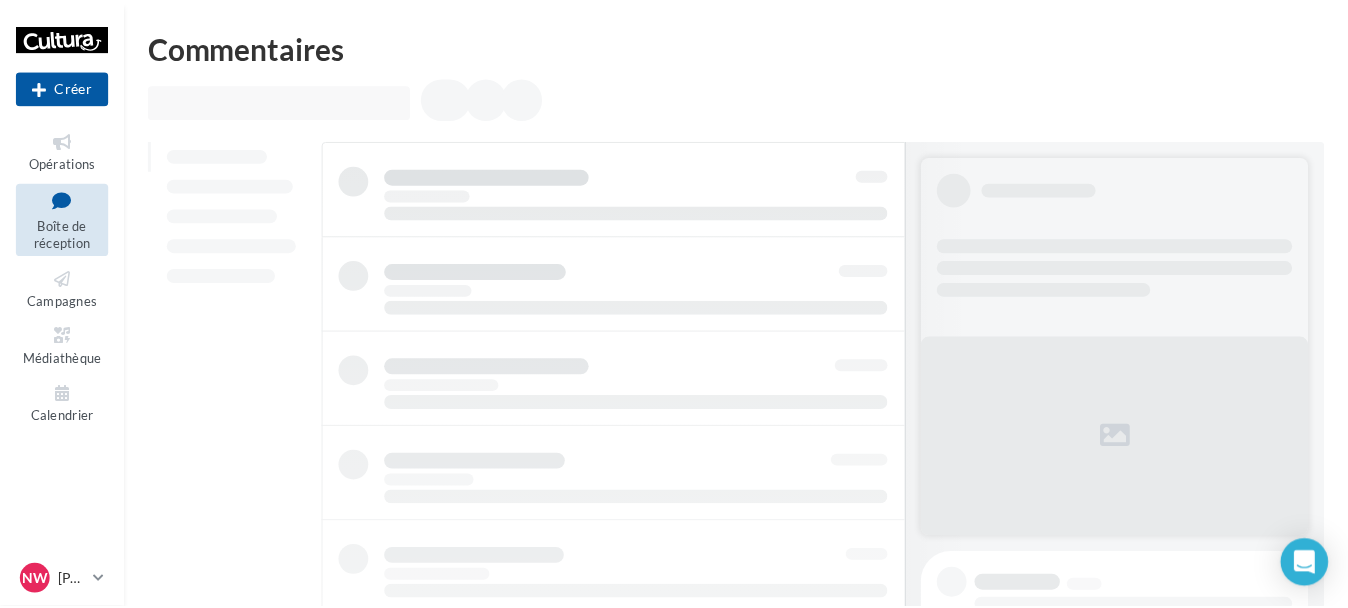 scroll, scrollTop: 0, scrollLeft: 0, axis: both 